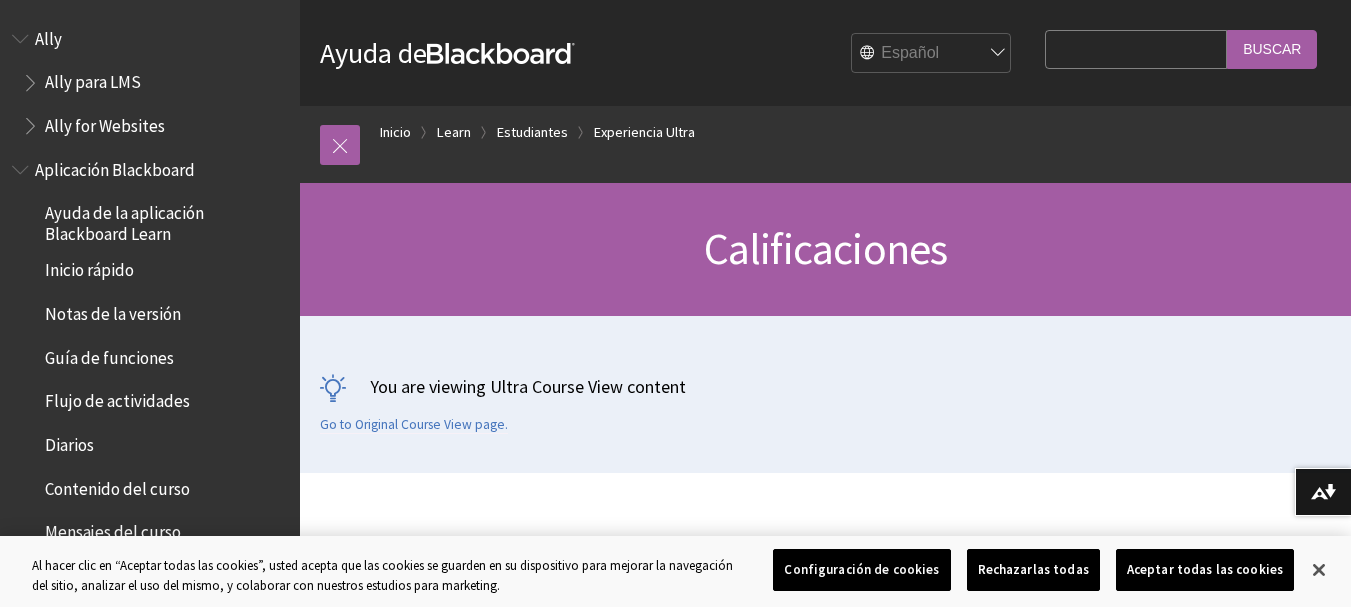 scroll, scrollTop: 512, scrollLeft: 0, axis: vertical 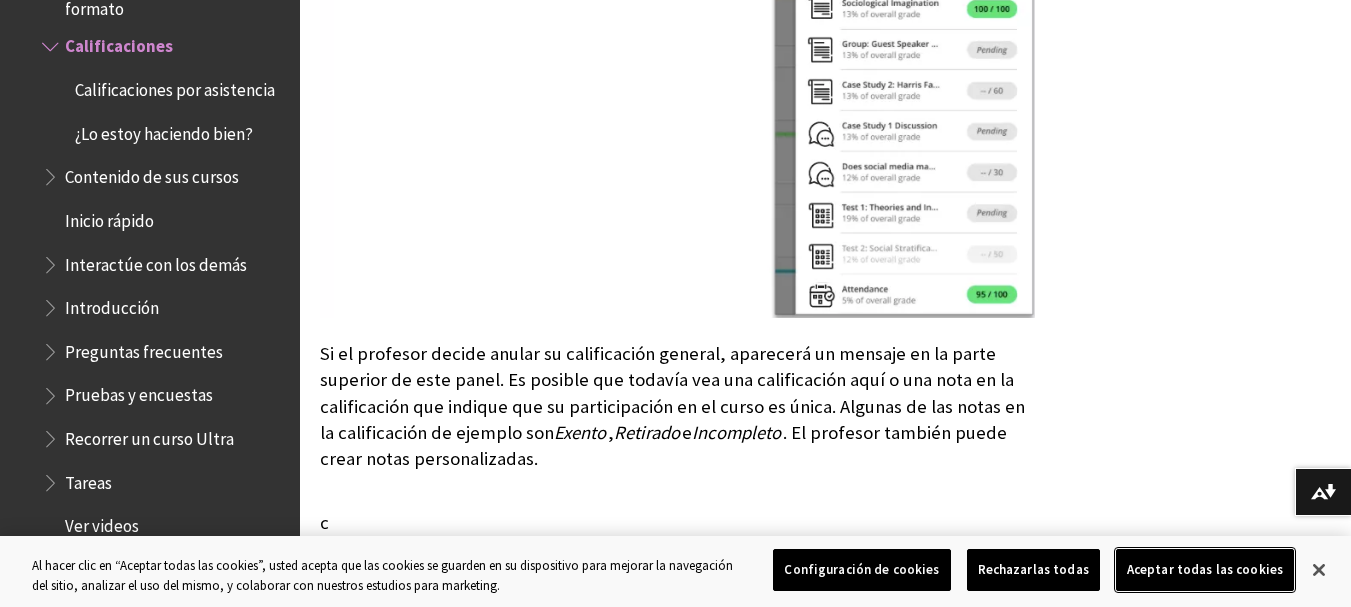 click on "Aceptar todas las cookies" at bounding box center (1205, 570) 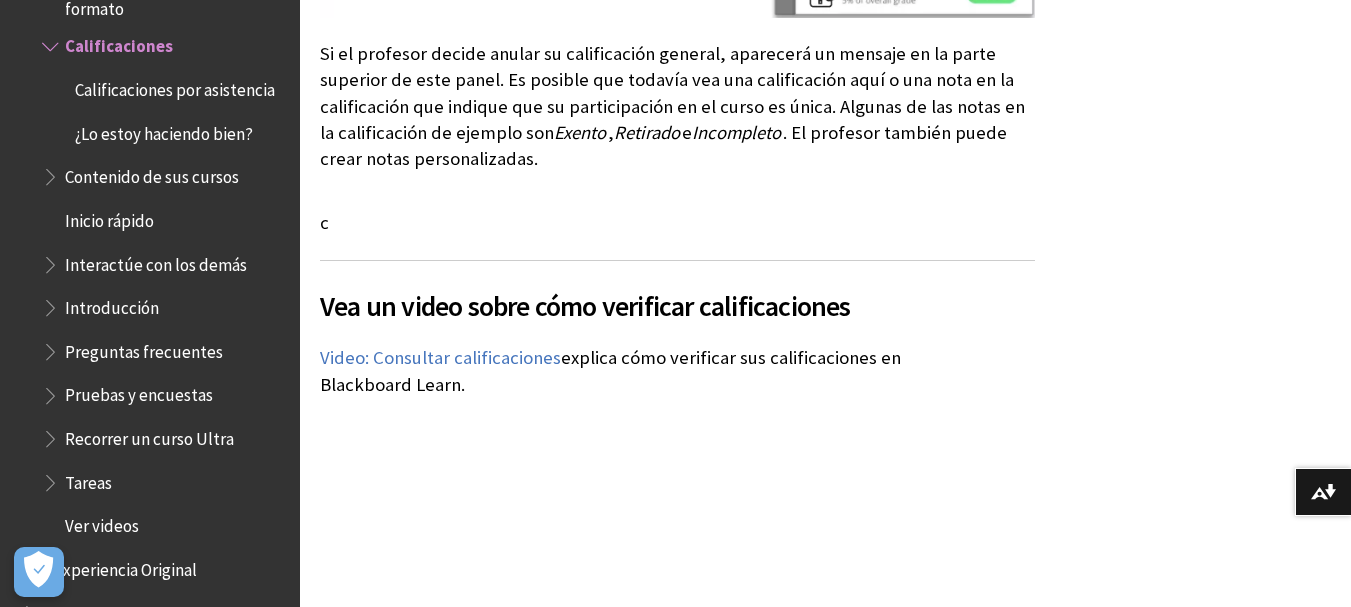 scroll, scrollTop: 7212, scrollLeft: 0, axis: vertical 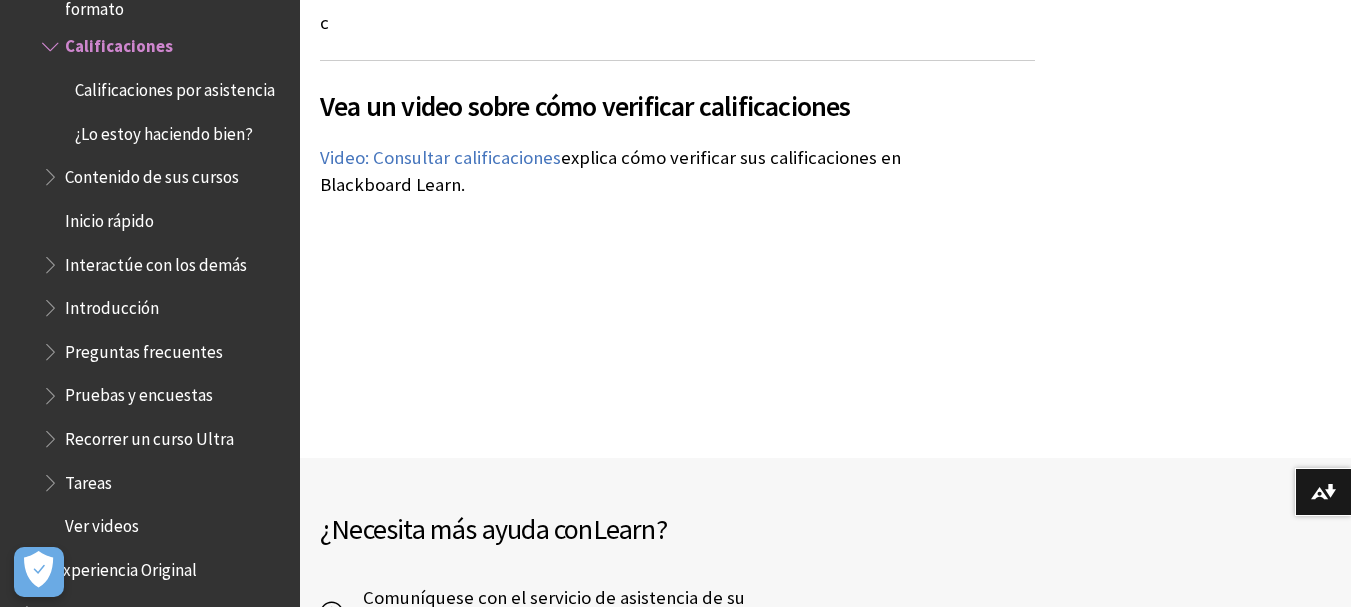 click on "Preguntas frecuentes" at bounding box center (144, 348) 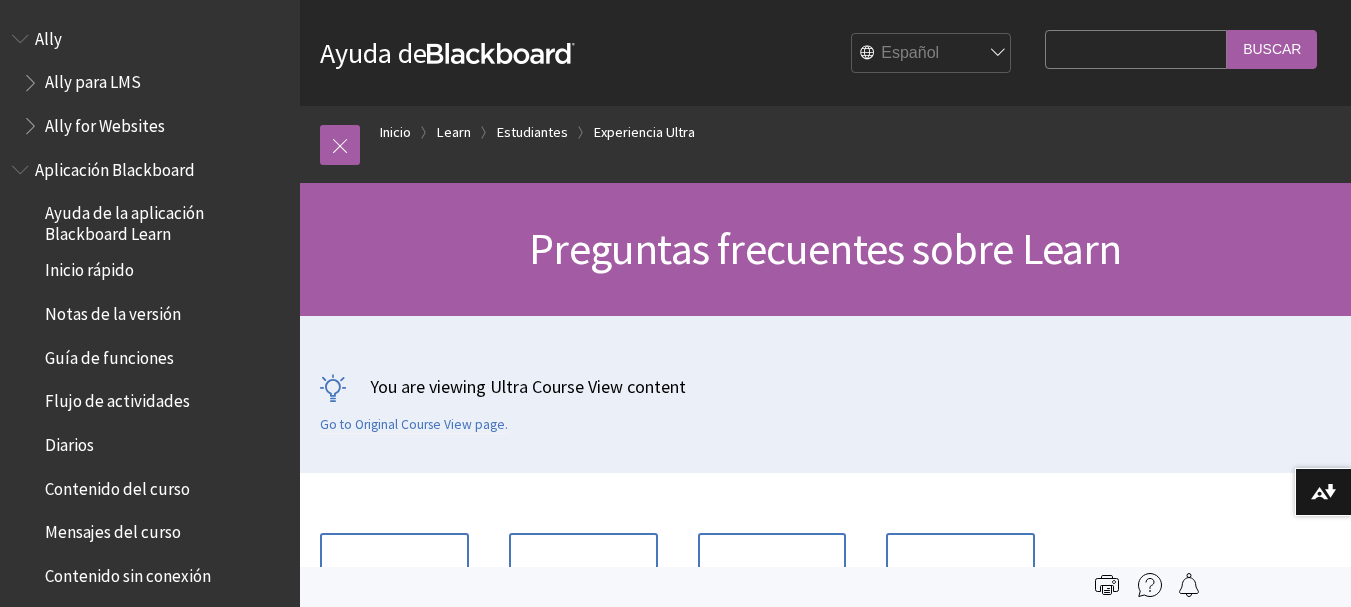 scroll, scrollTop: 0, scrollLeft: 0, axis: both 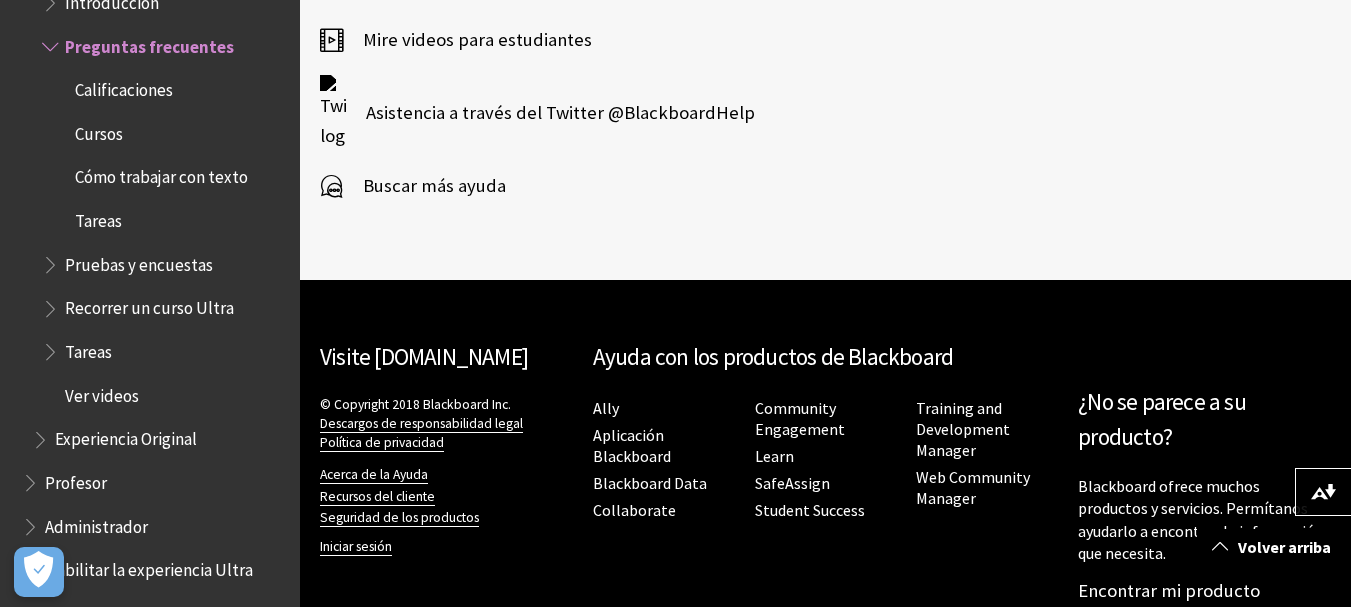 click on "Pruebas y encuestas" at bounding box center (139, 261) 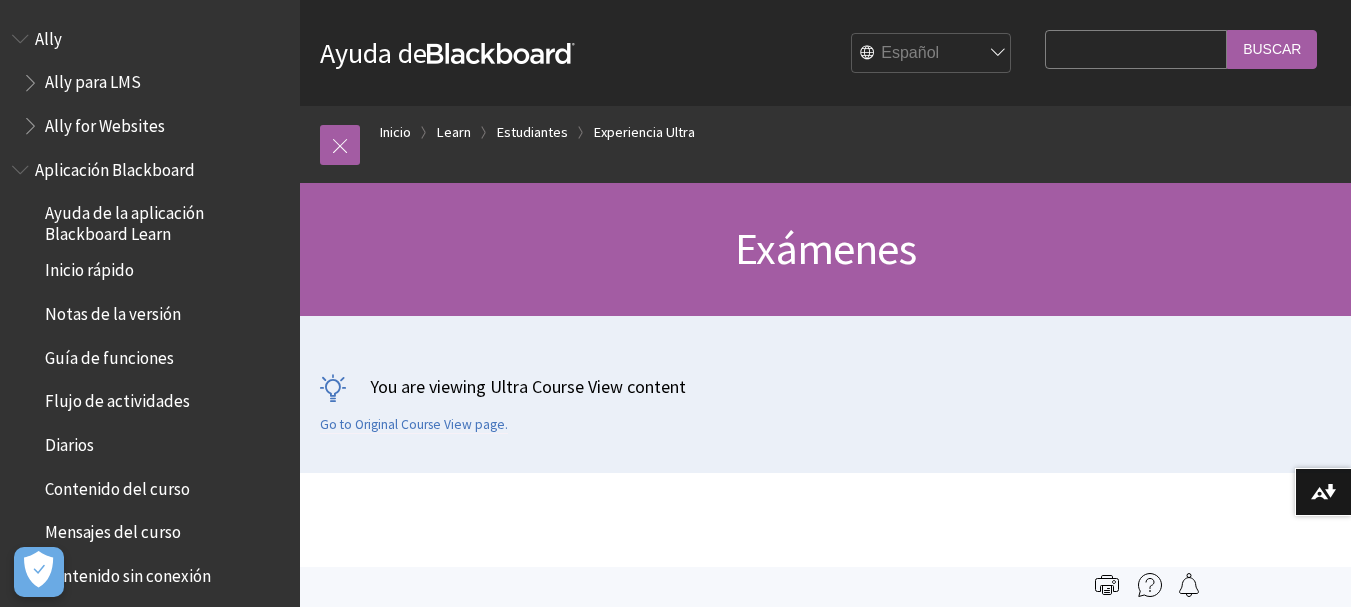 scroll, scrollTop: 0, scrollLeft: 0, axis: both 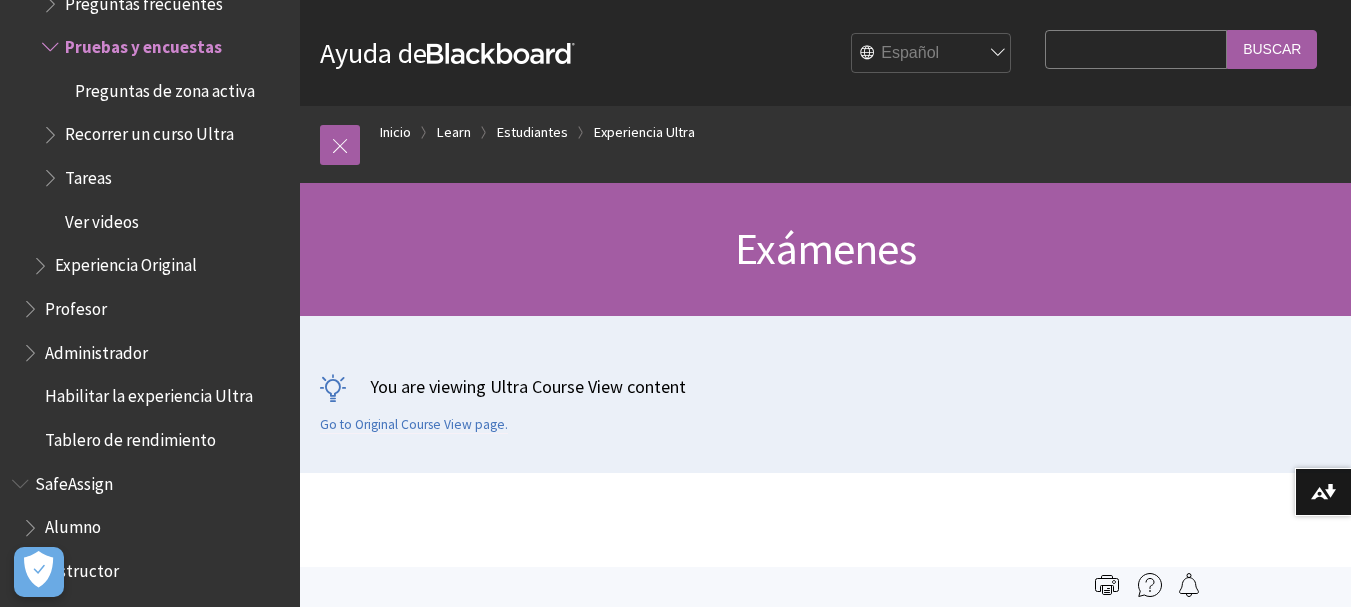 click on "Administrador" at bounding box center [96, 349] 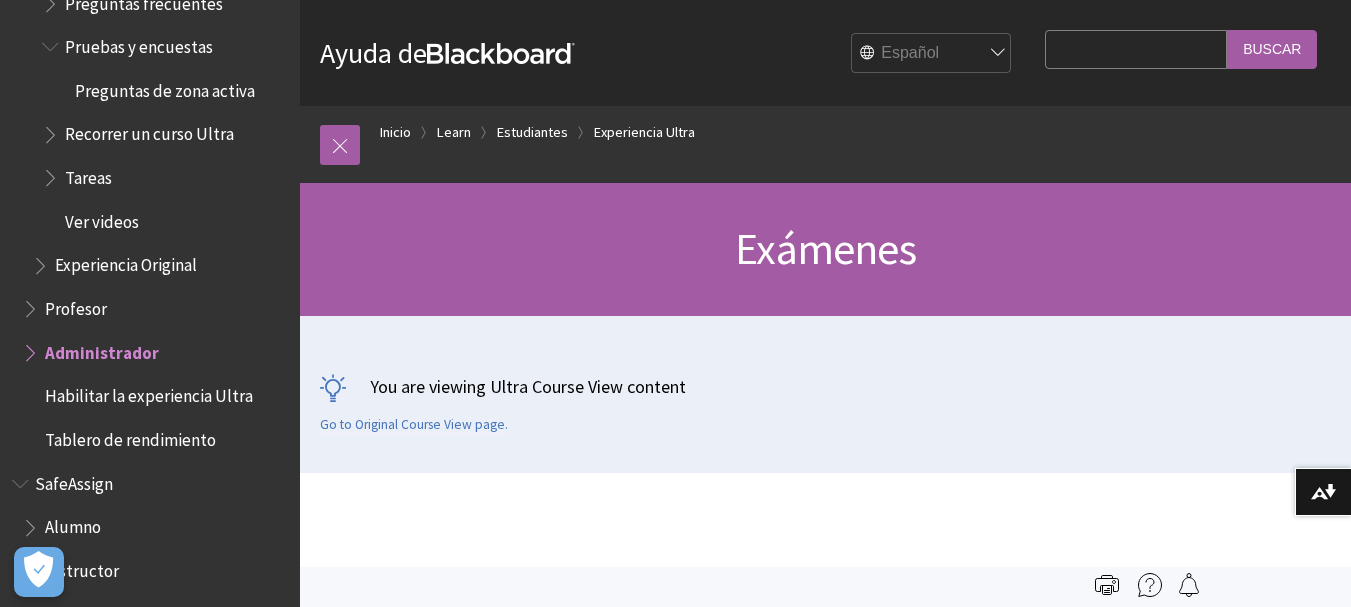 scroll, scrollTop: 2507, scrollLeft: 0, axis: vertical 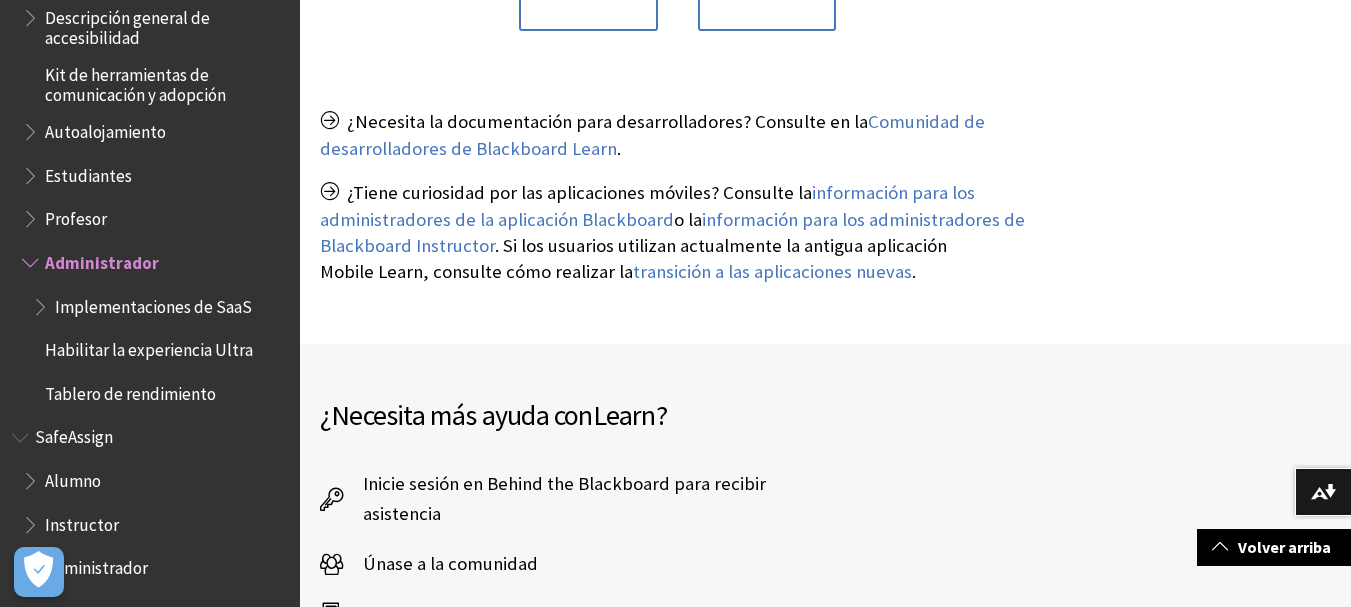click on "Alumno" at bounding box center [73, 477] 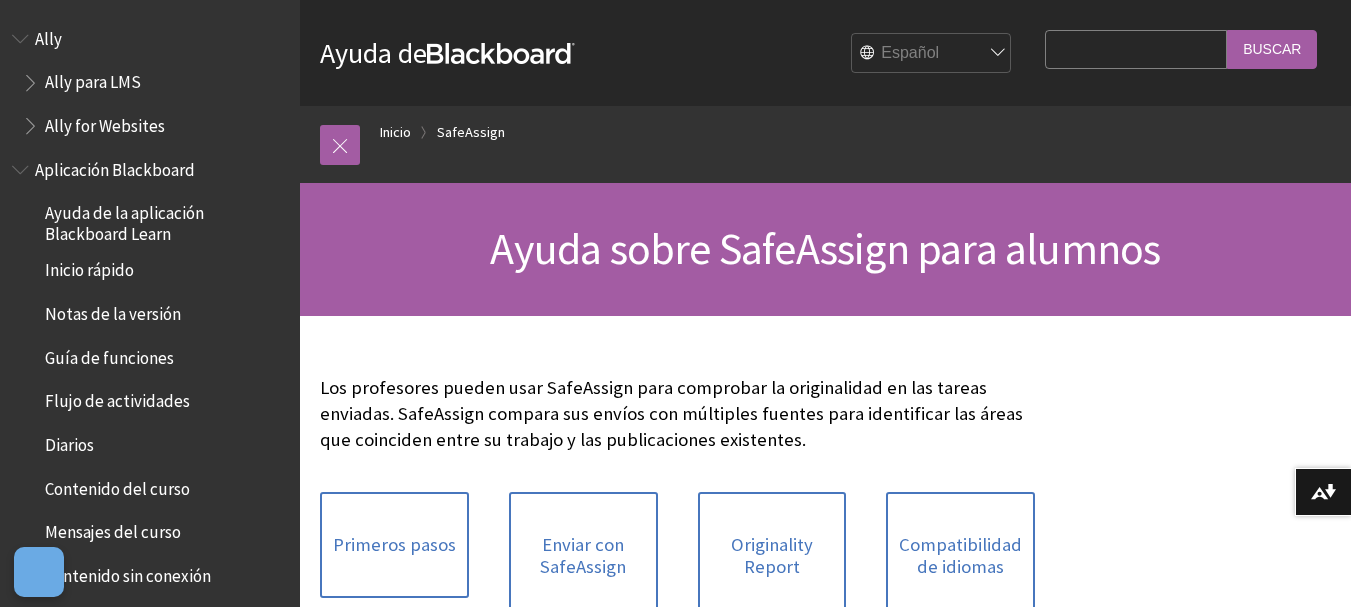 scroll, scrollTop: 0, scrollLeft: 0, axis: both 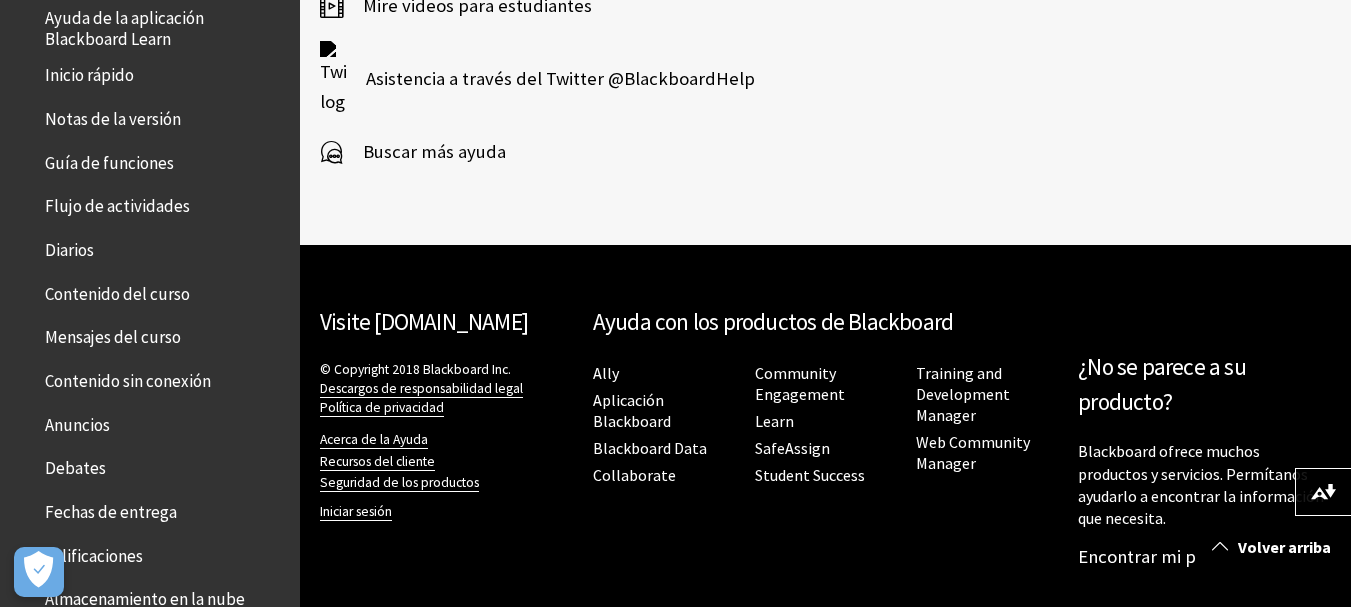 click on "Mensajes del curso" at bounding box center (113, 334) 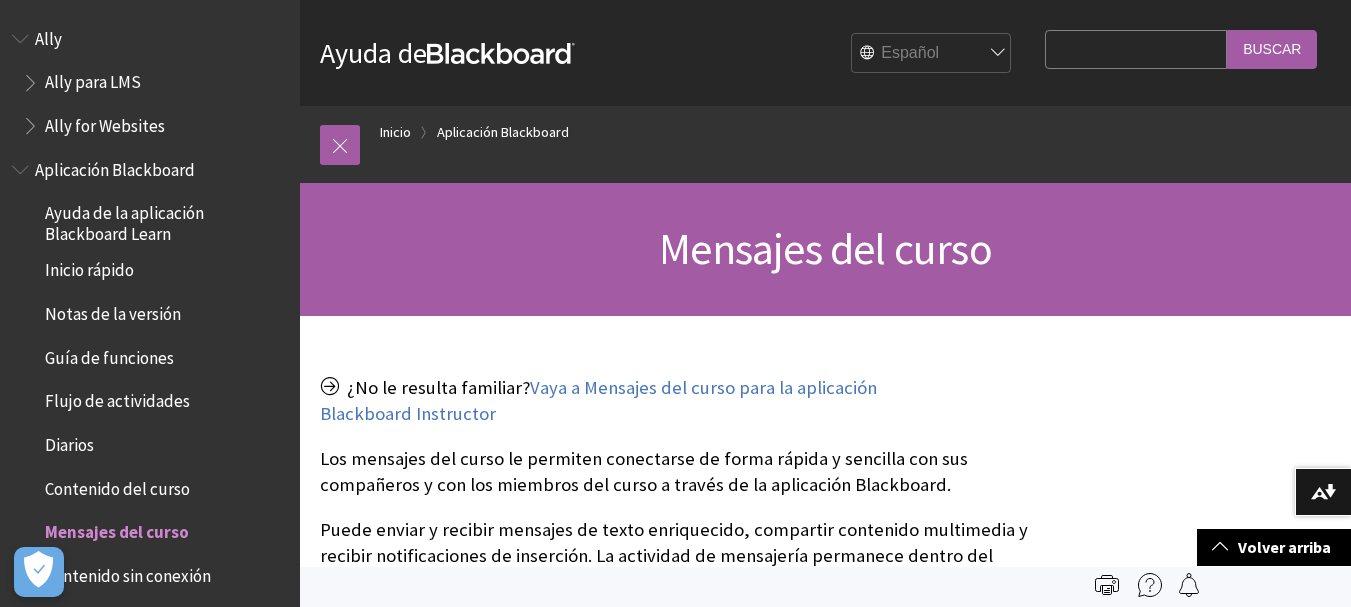 scroll, scrollTop: 500, scrollLeft: 0, axis: vertical 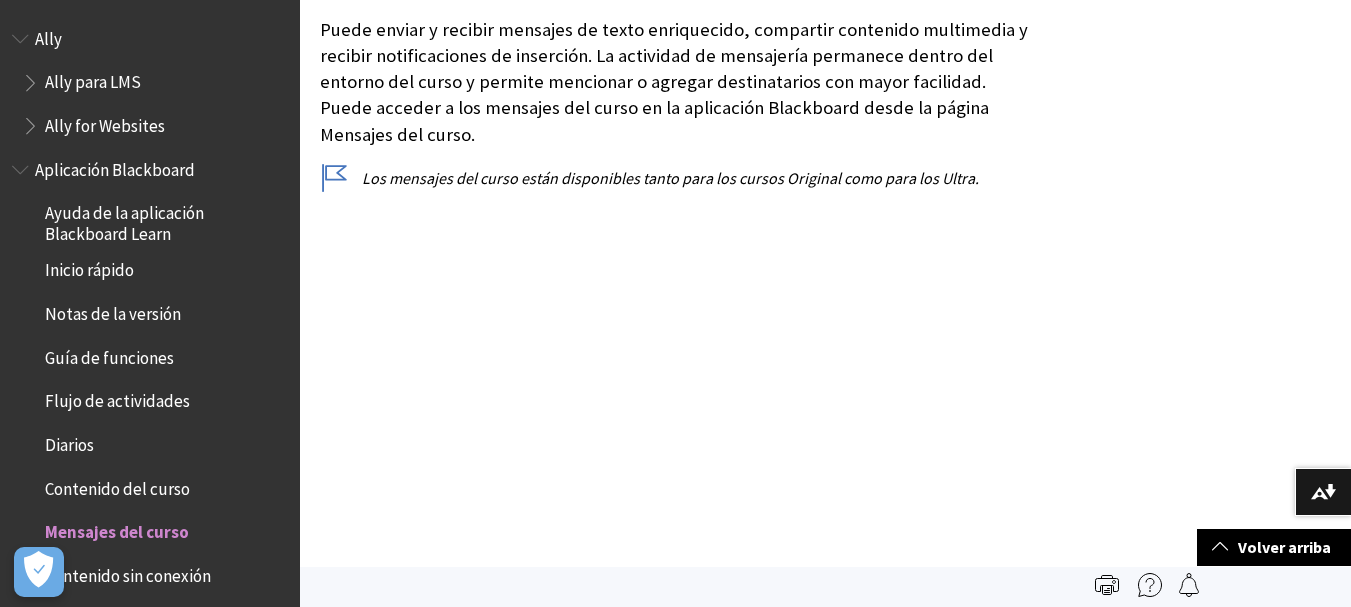 click on "Inicio rápido" at bounding box center [89, 267] 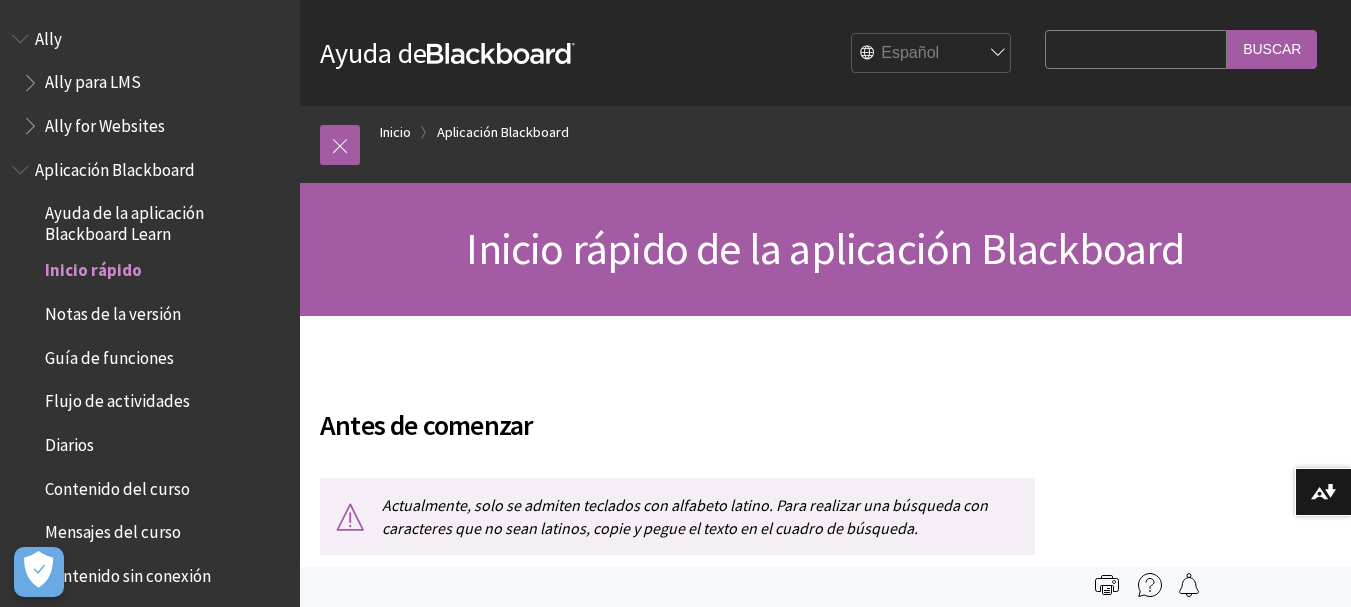 scroll, scrollTop: 0, scrollLeft: 0, axis: both 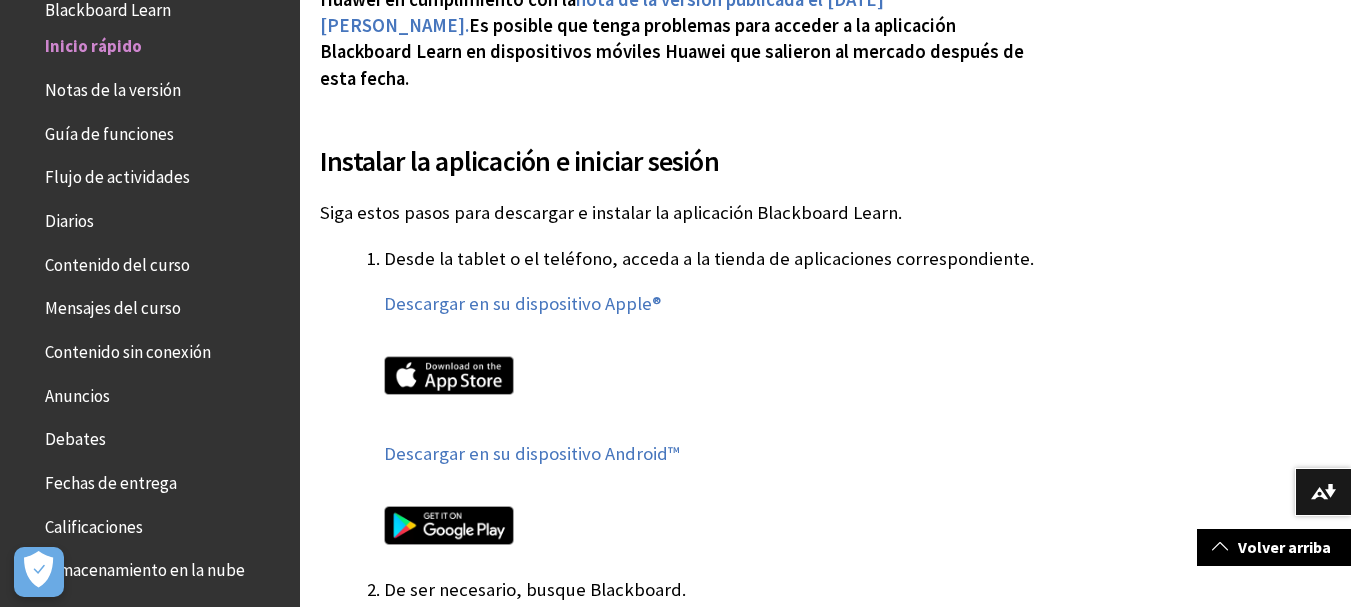 click on "Guía de funciones" at bounding box center [109, 130] 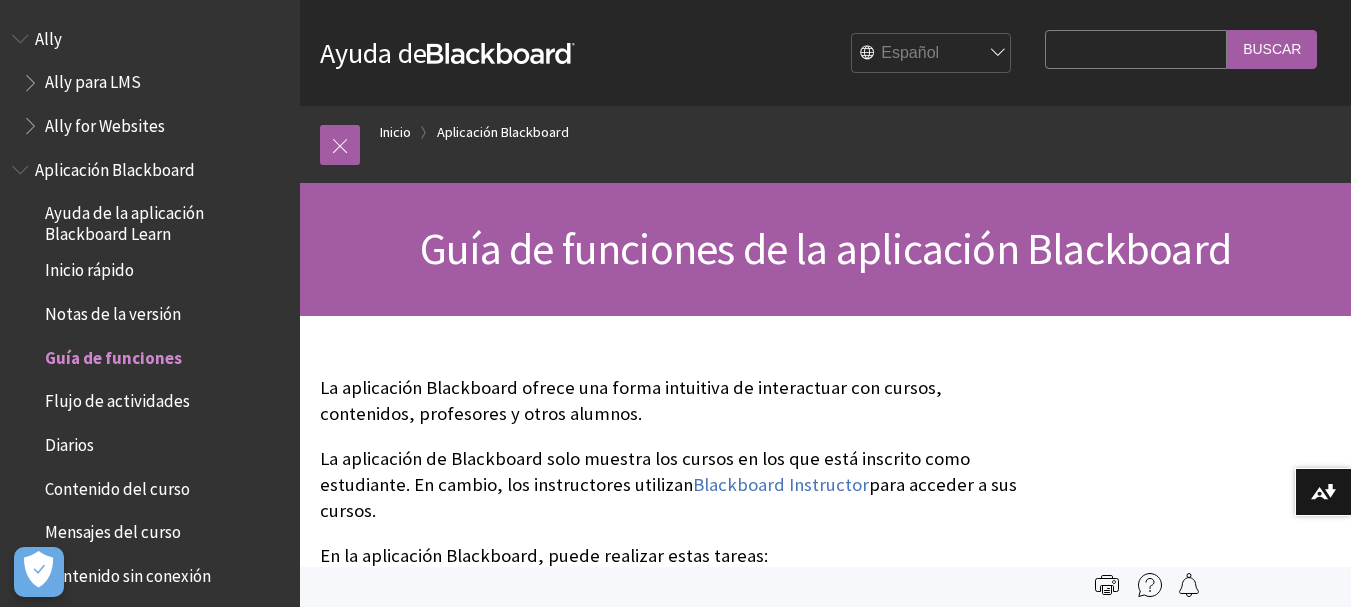 scroll, scrollTop: 0, scrollLeft: 0, axis: both 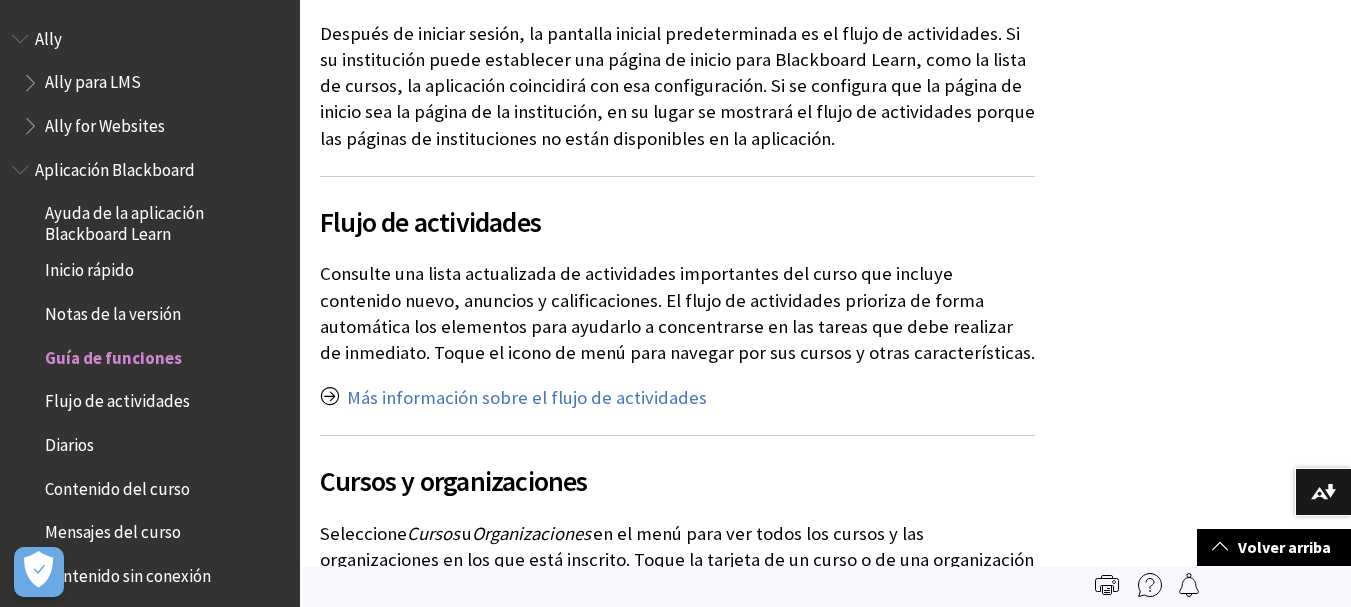 click on "Aplicación Blackboard" at bounding box center [115, 166] 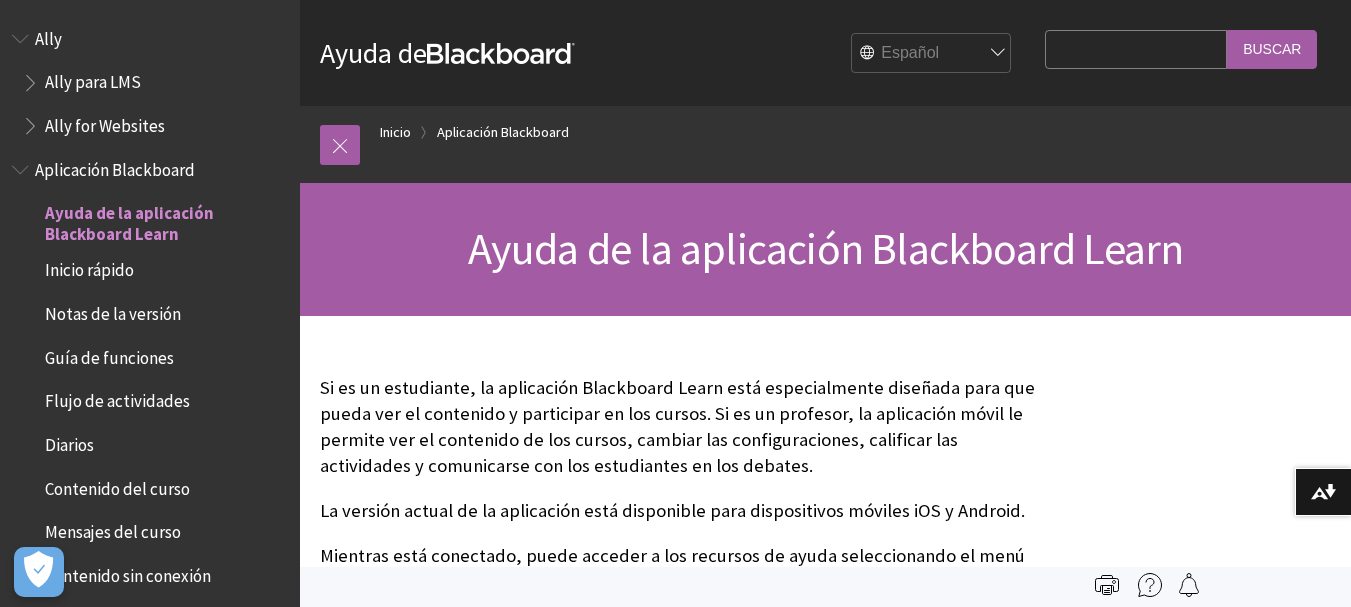 scroll, scrollTop: 0, scrollLeft: 0, axis: both 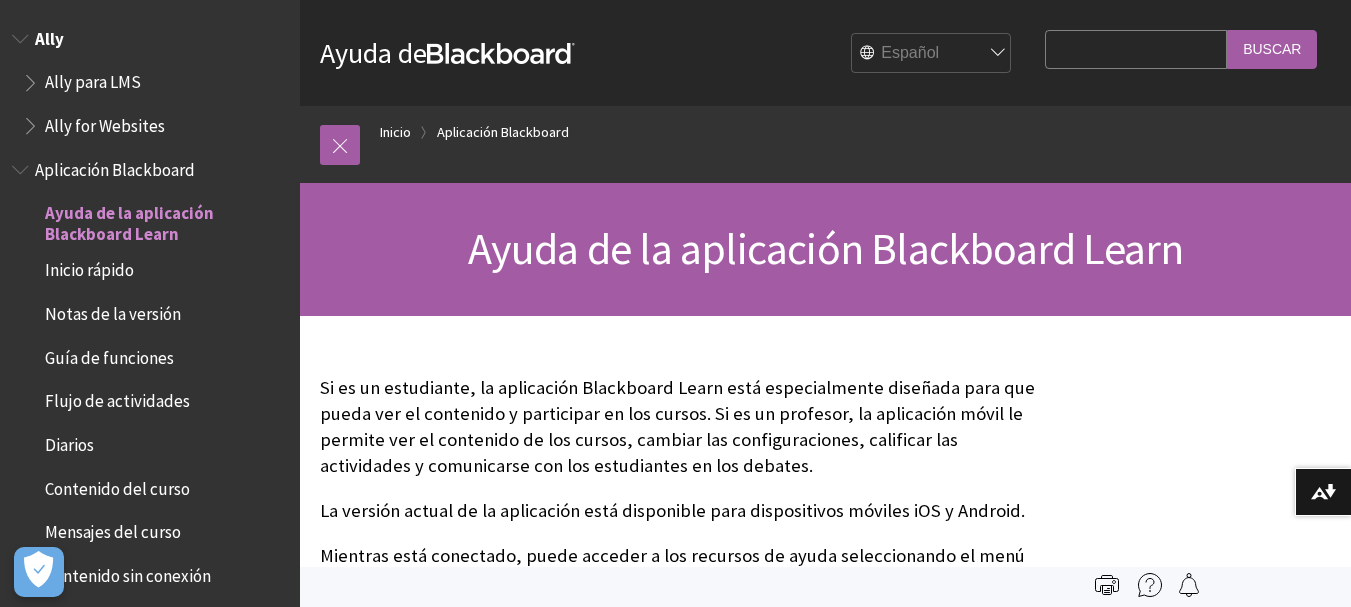 click on "Ally" at bounding box center [49, 35] 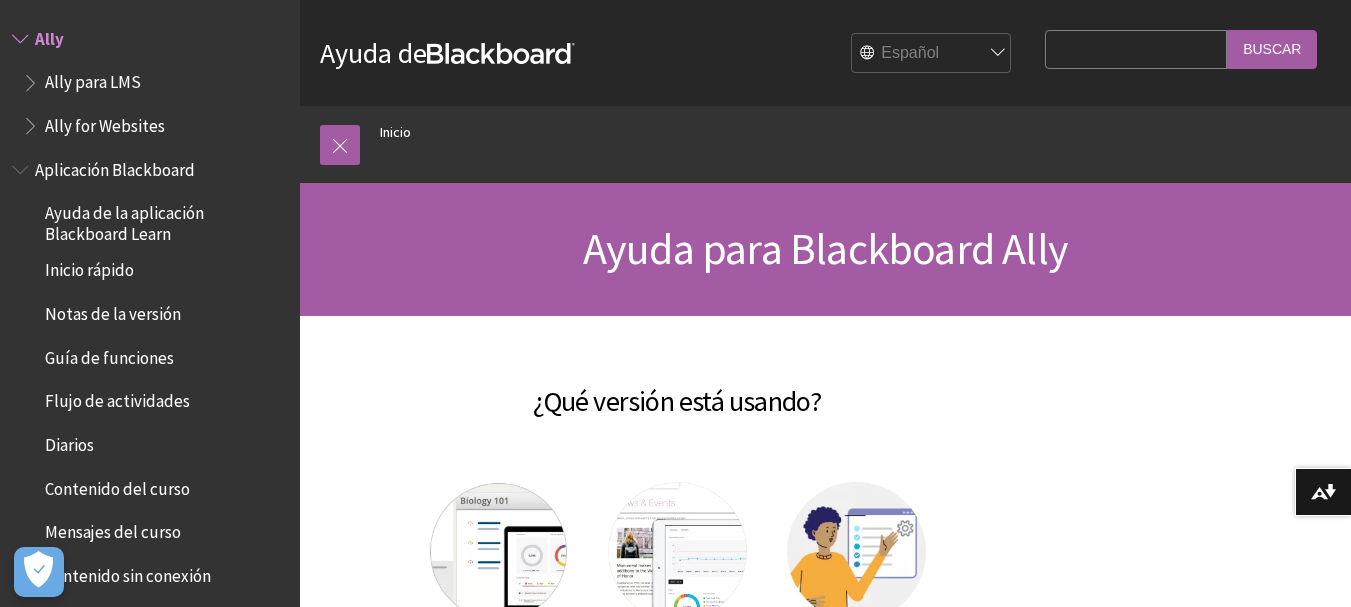 scroll, scrollTop: 0, scrollLeft: 0, axis: both 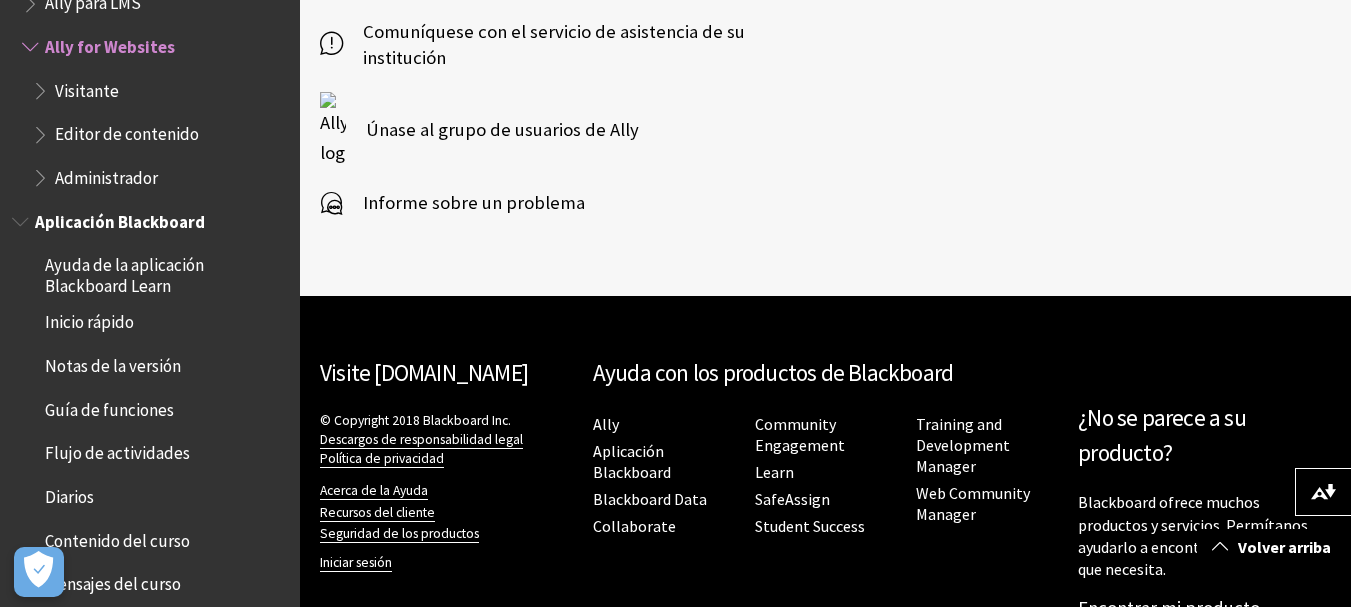 click on "Aplicación Blackboard" at bounding box center [120, 218] 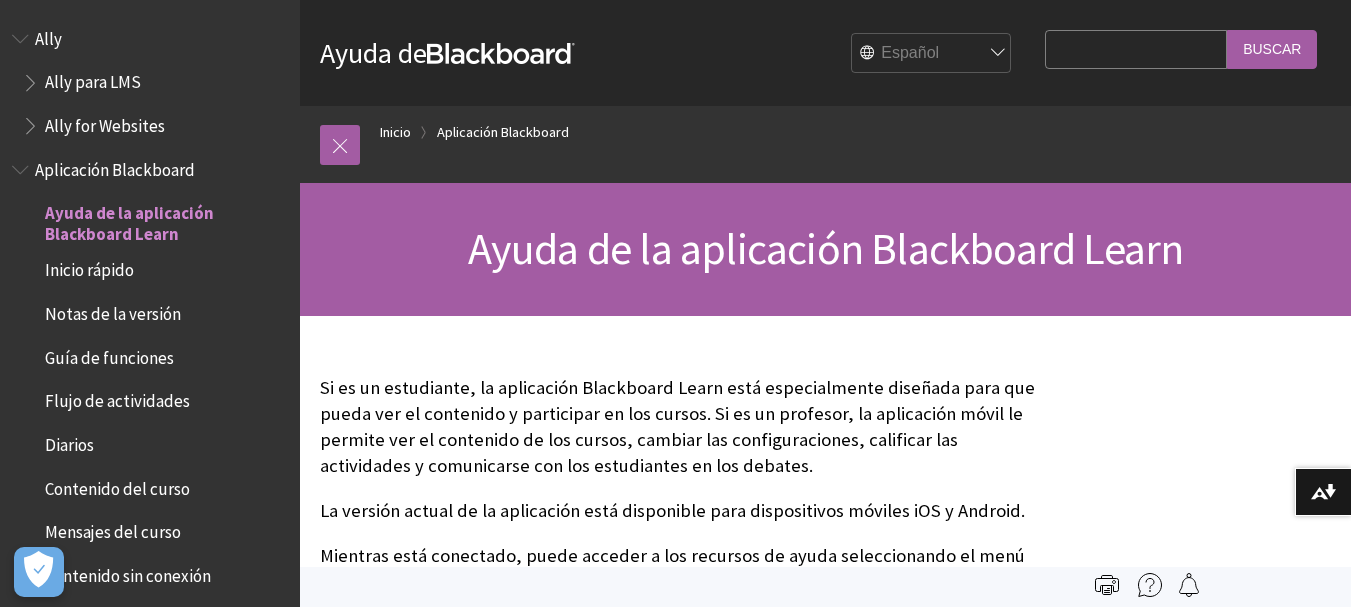 scroll, scrollTop: 0, scrollLeft: 0, axis: both 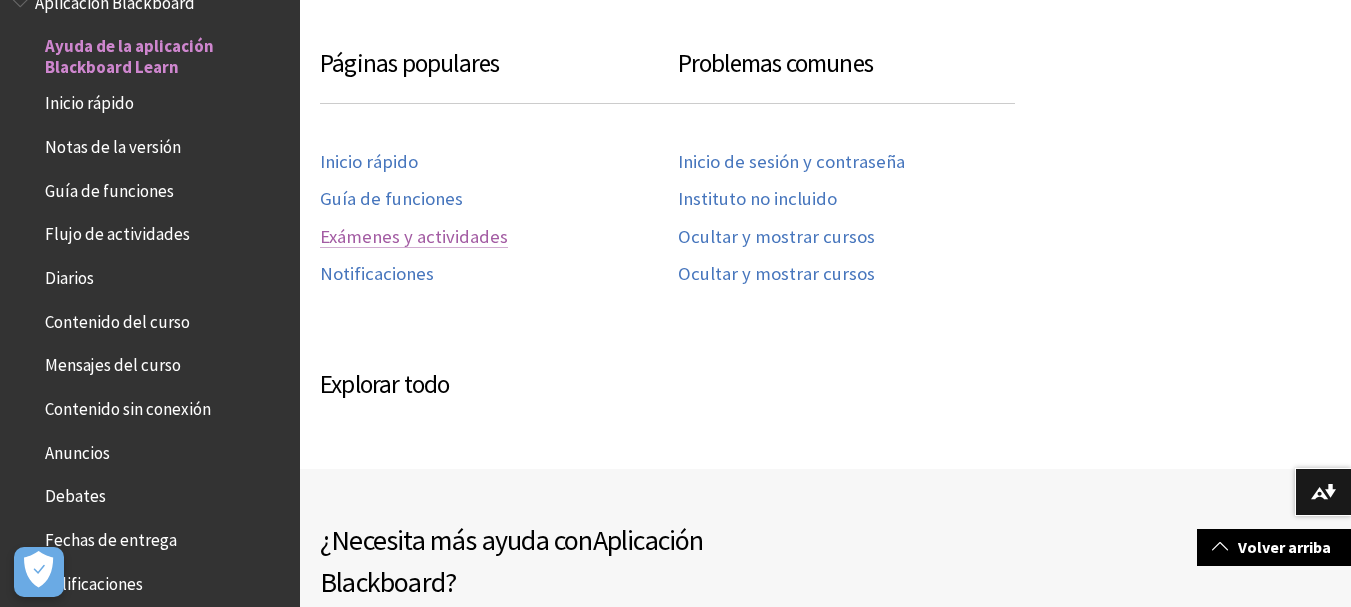 click on "Exámenes y actividades" at bounding box center (414, 237) 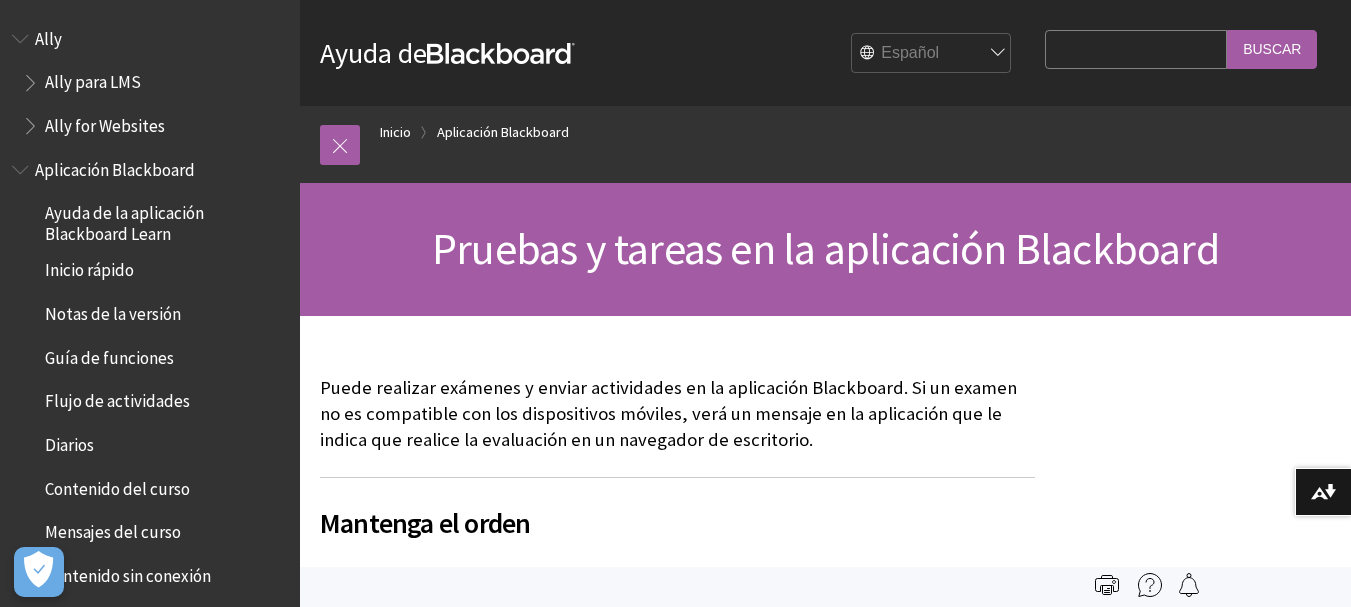 scroll, scrollTop: 0, scrollLeft: 0, axis: both 